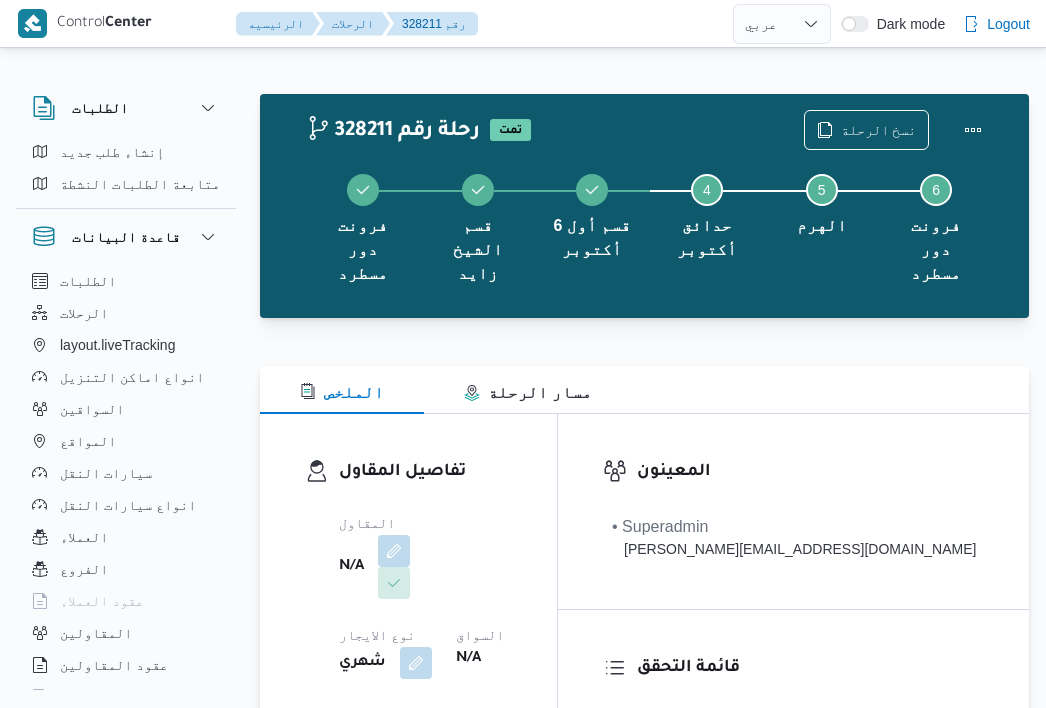 select on "ar" 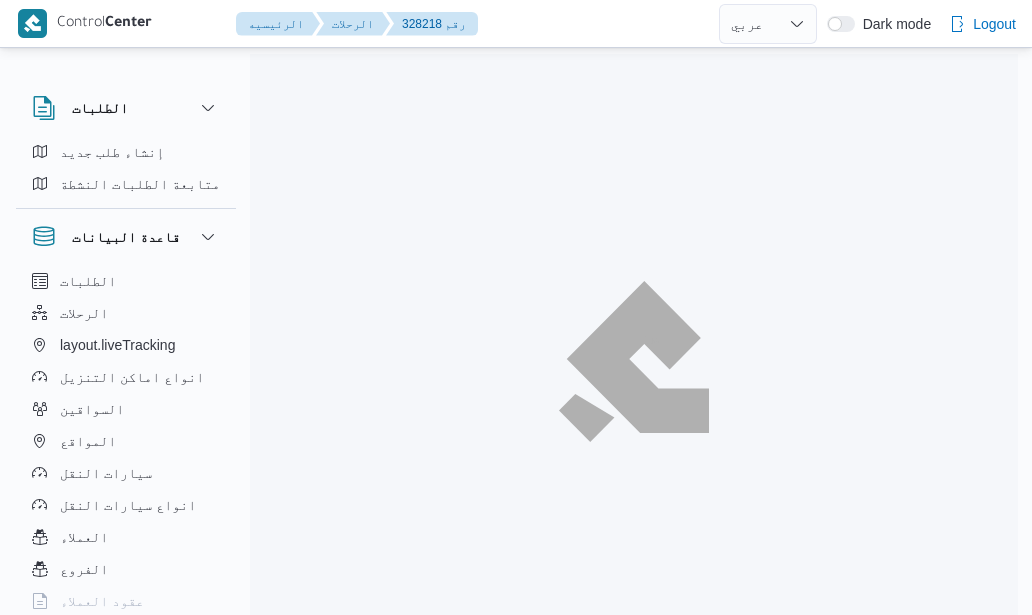 select on "ar" 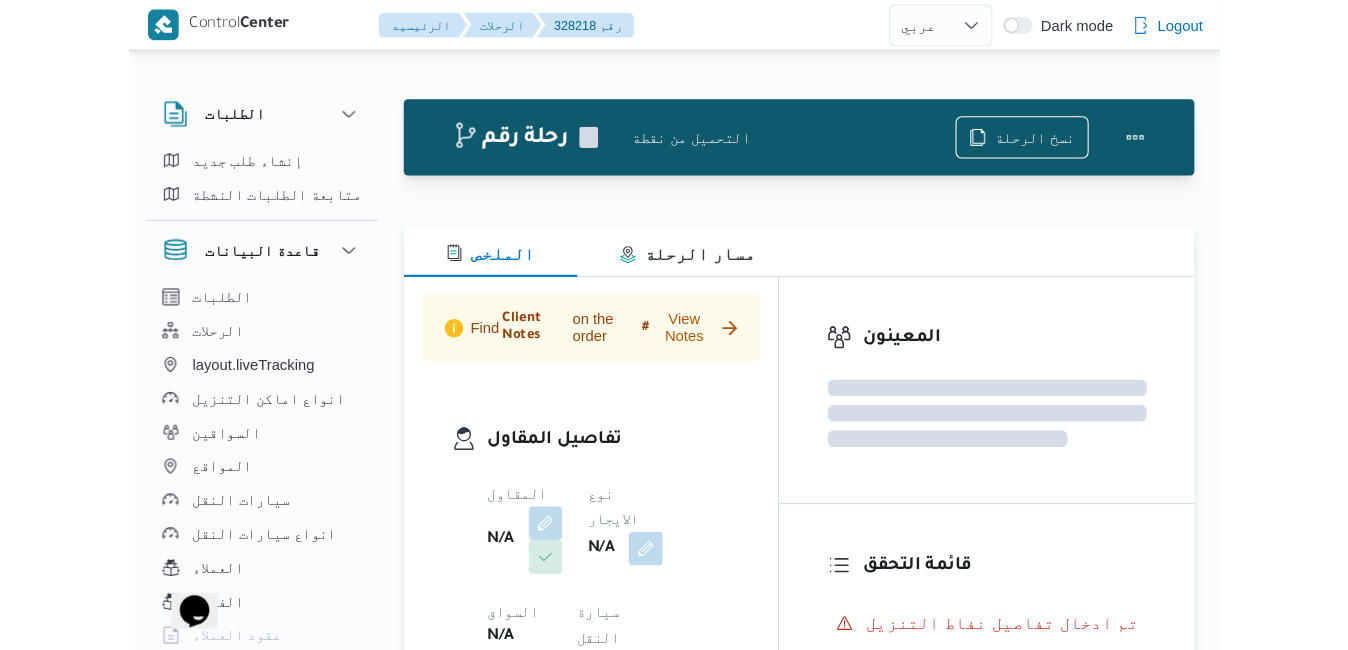 scroll, scrollTop: 0, scrollLeft: 0, axis: both 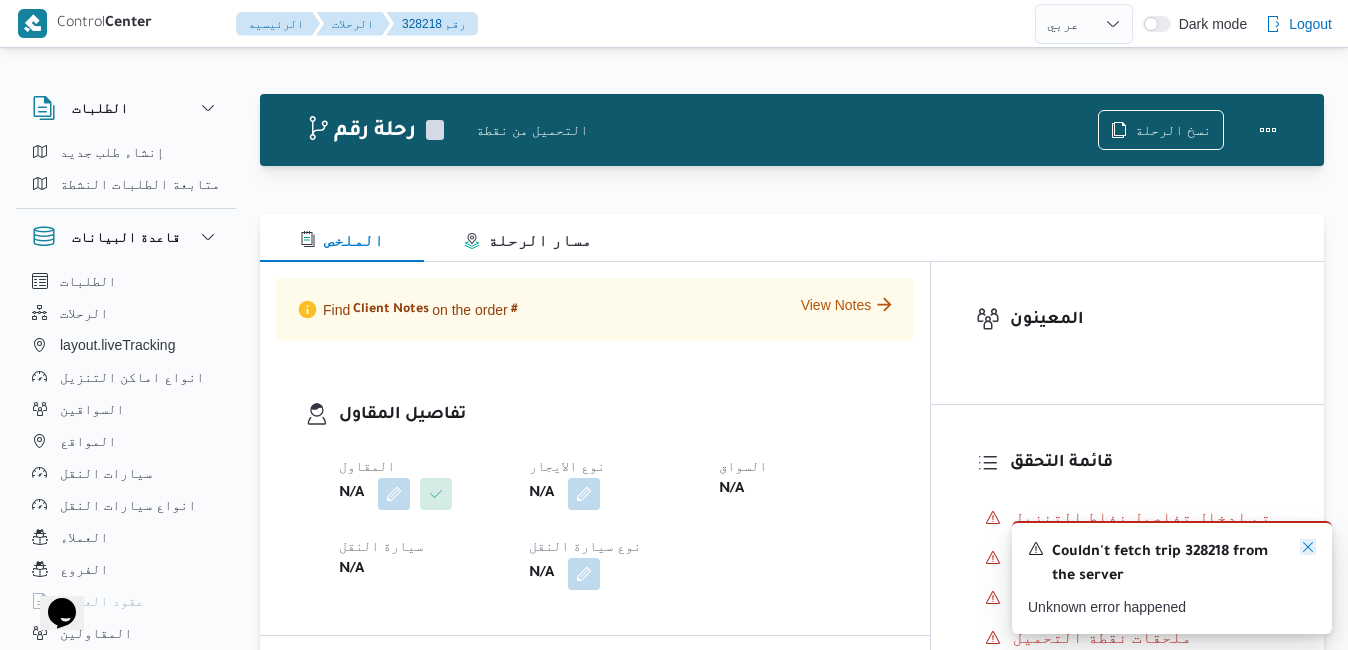 click 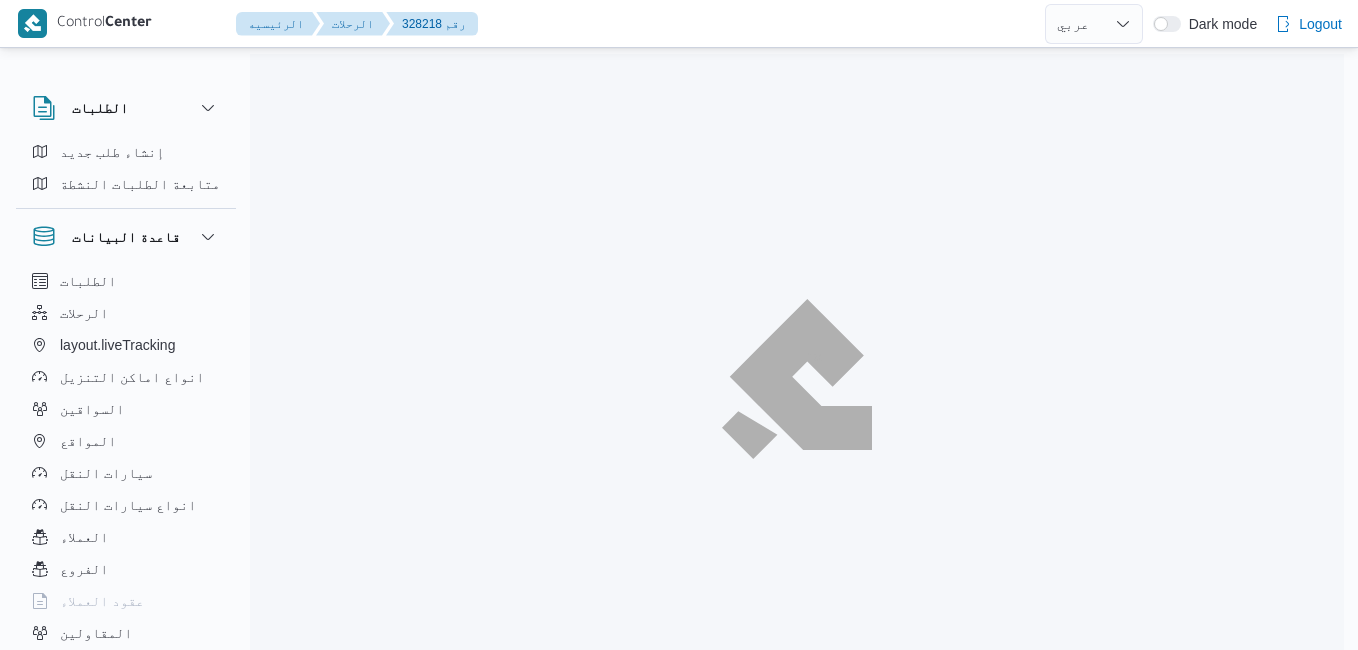 select on "ar" 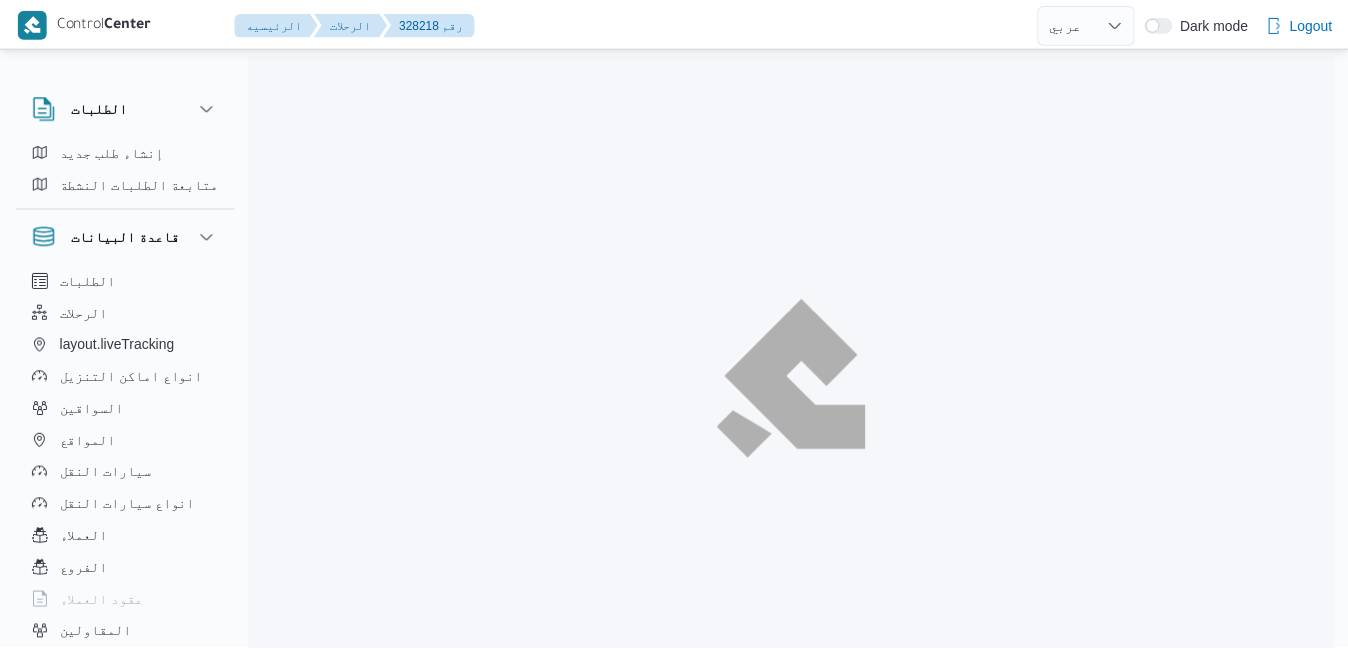 scroll, scrollTop: 0, scrollLeft: 0, axis: both 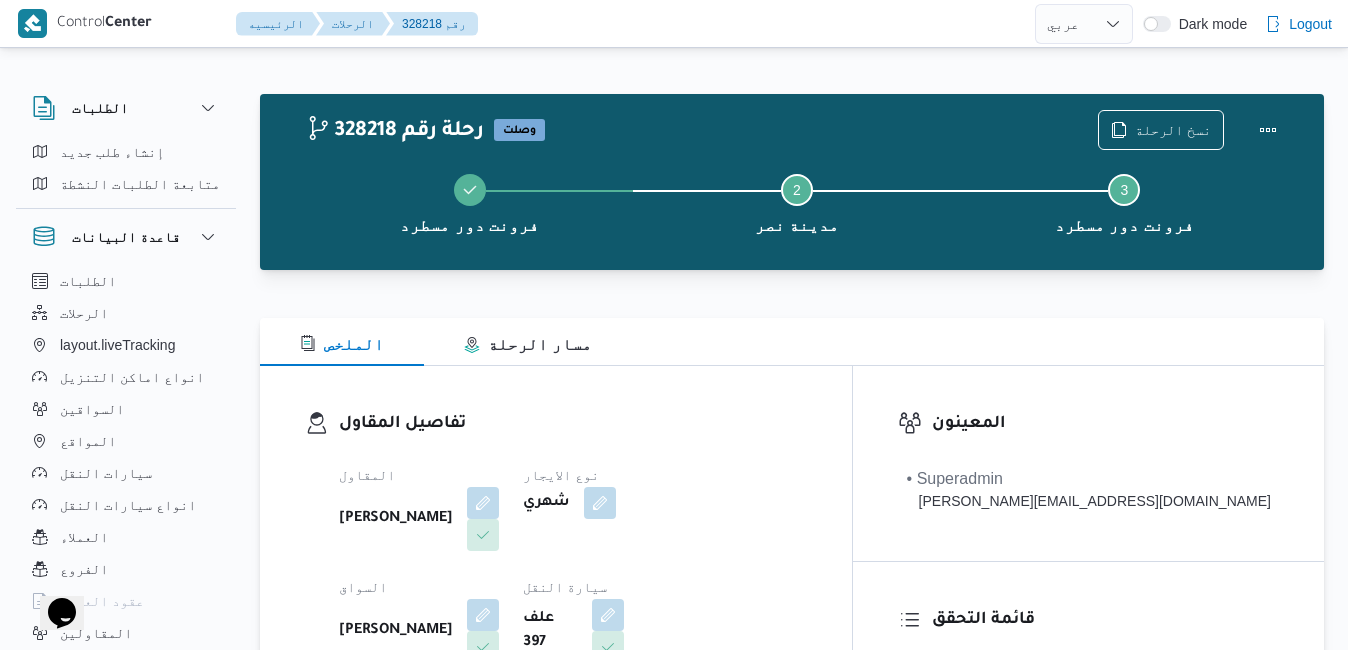 click on "تفاصيل المقاول" at bounding box center (573, 424) 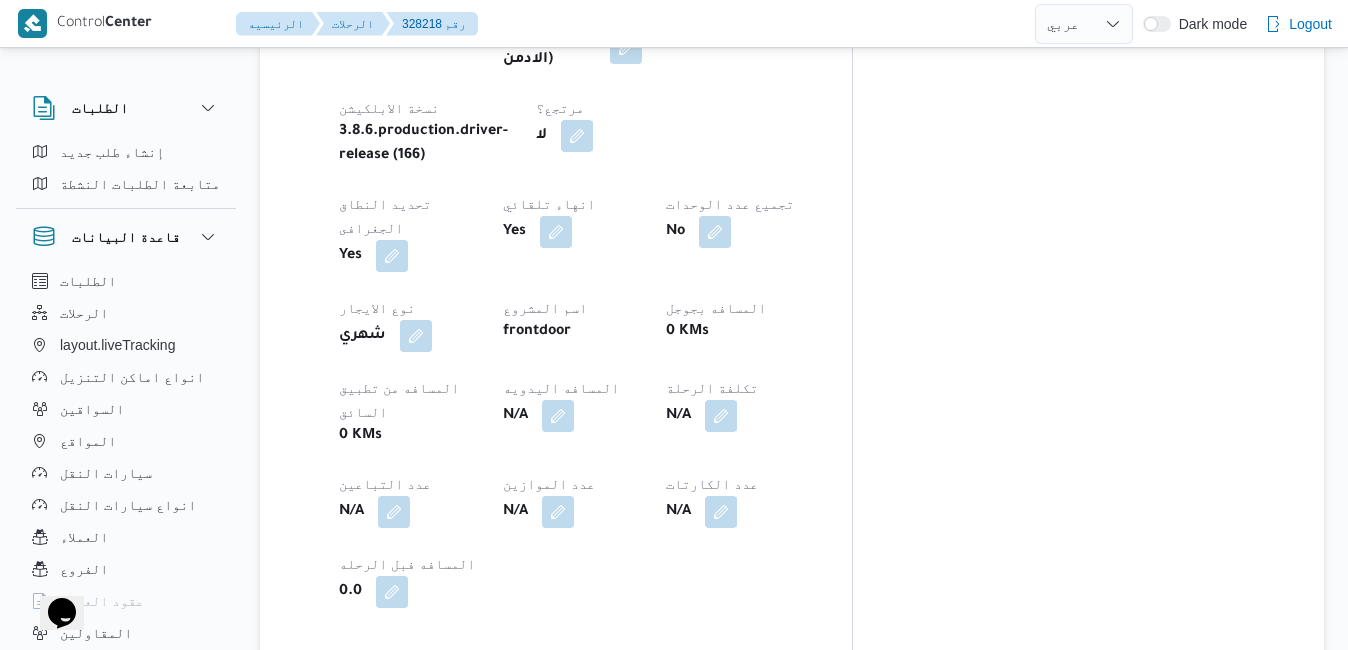 scroll, scrollTop: 1000, scrollLeft: 0, axis: vertical 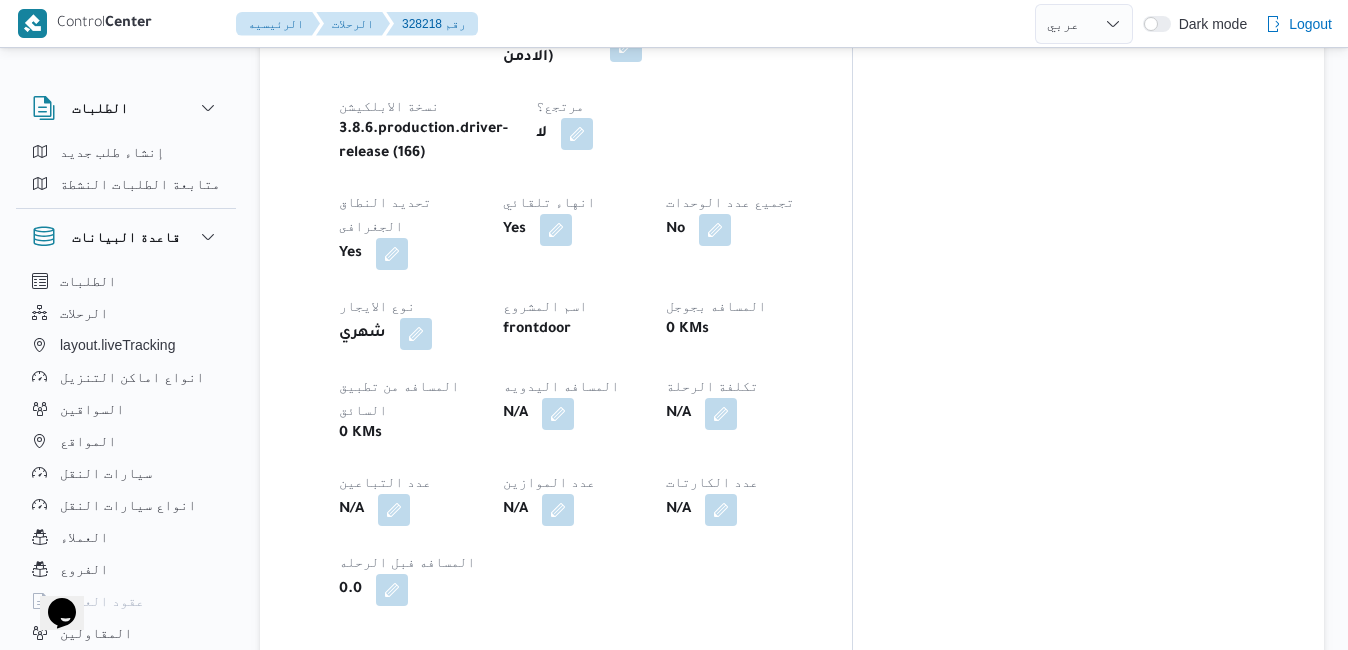 click at bounding box center (451, 812) 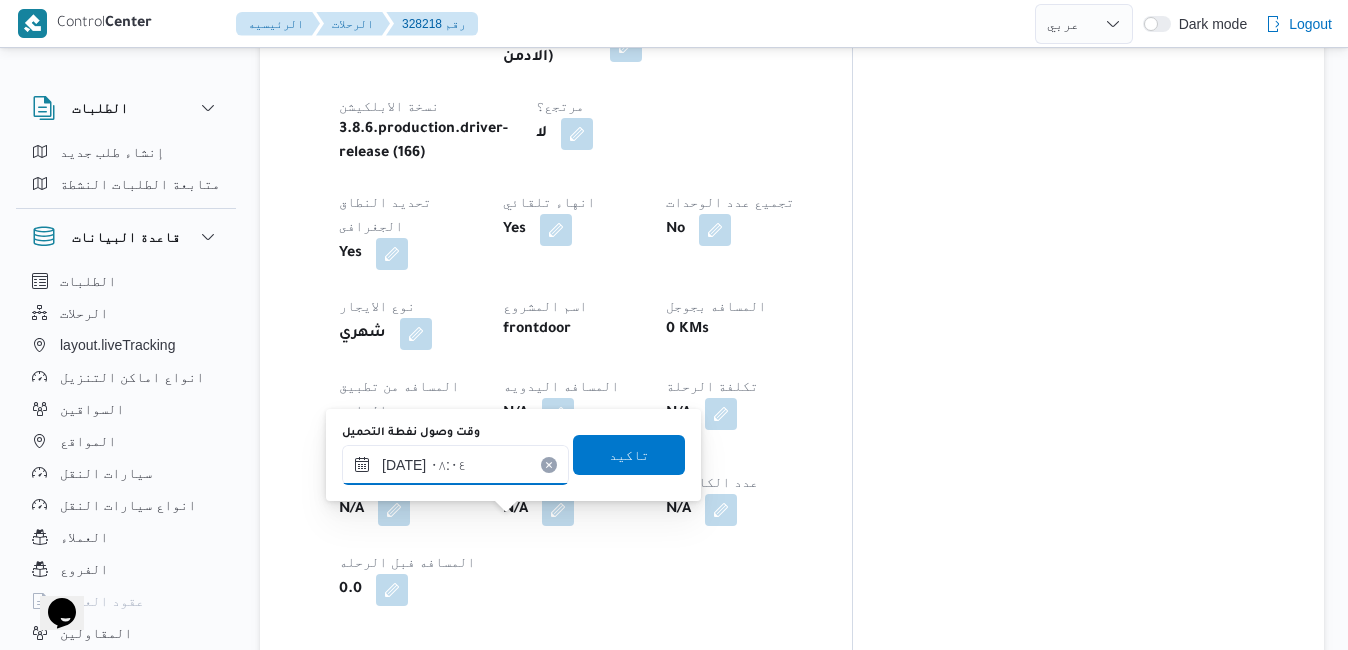 click on "٣٠/٠٧/٢٠٢٥ ٠٨:٠٤" at bounding box center [455, 465] 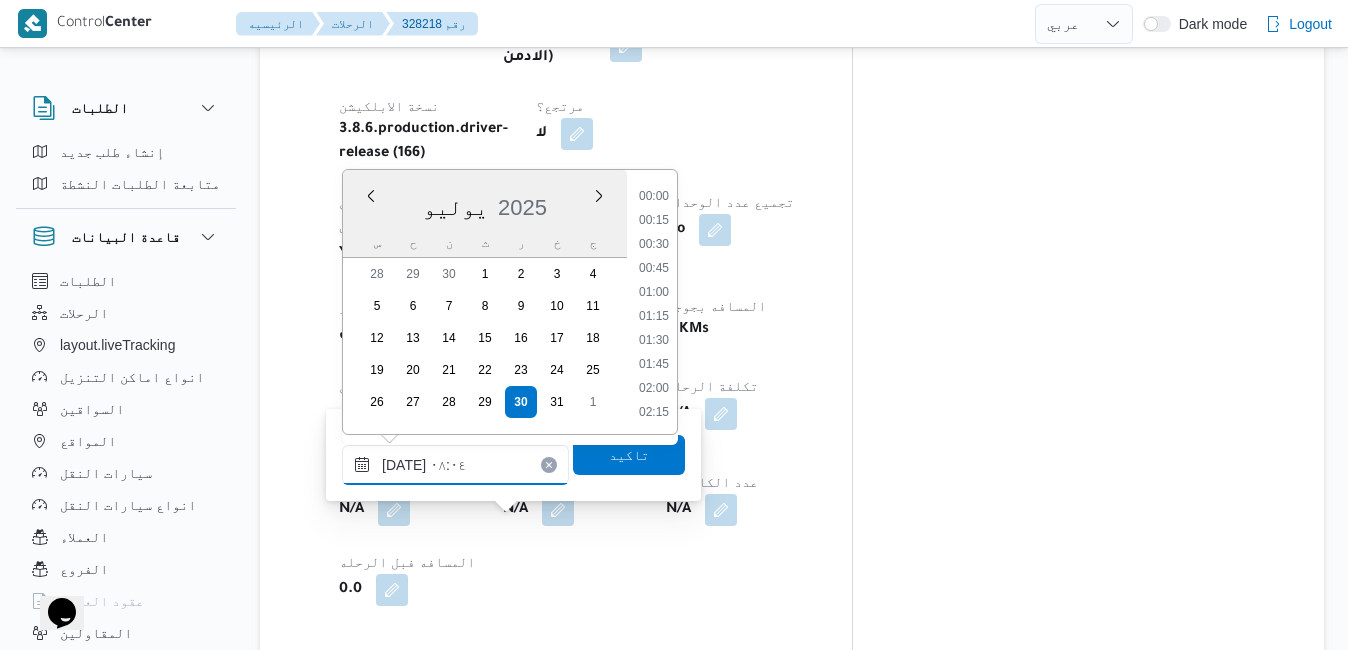 scroll, scrollTop: 646, scrollLeft: 0, axis: vertical 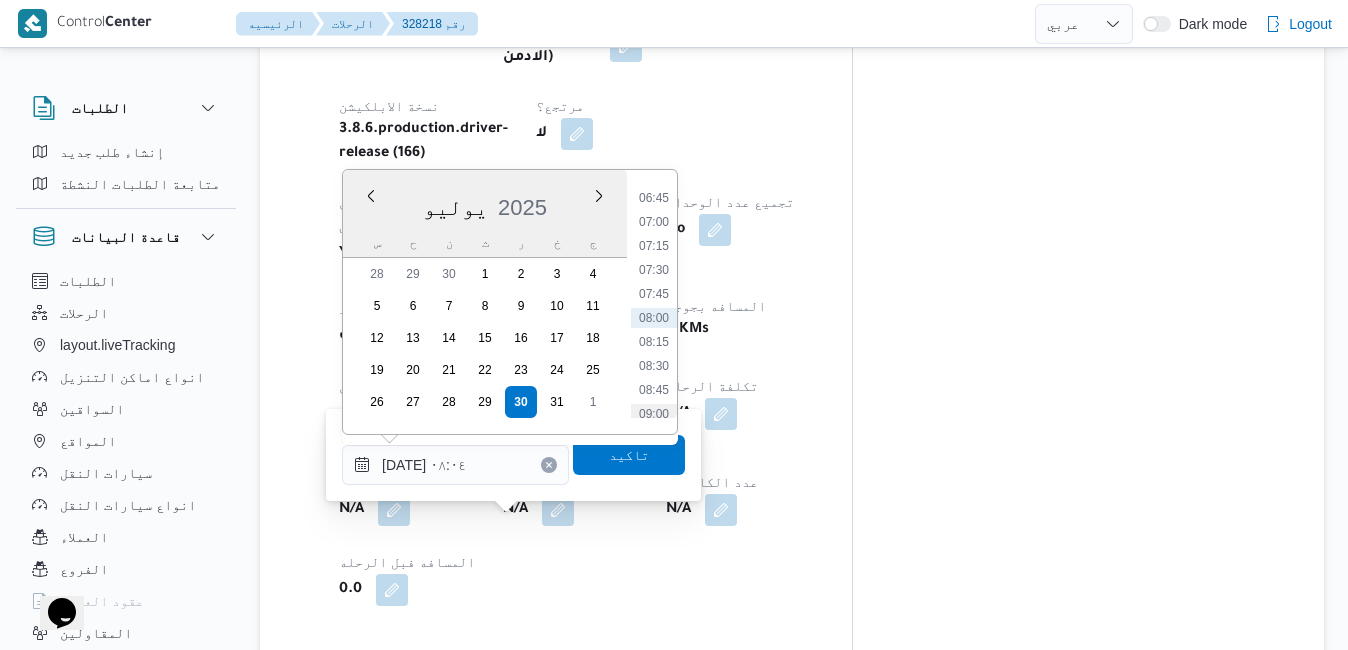 click on "09:00" at bounding box center [654, 414] 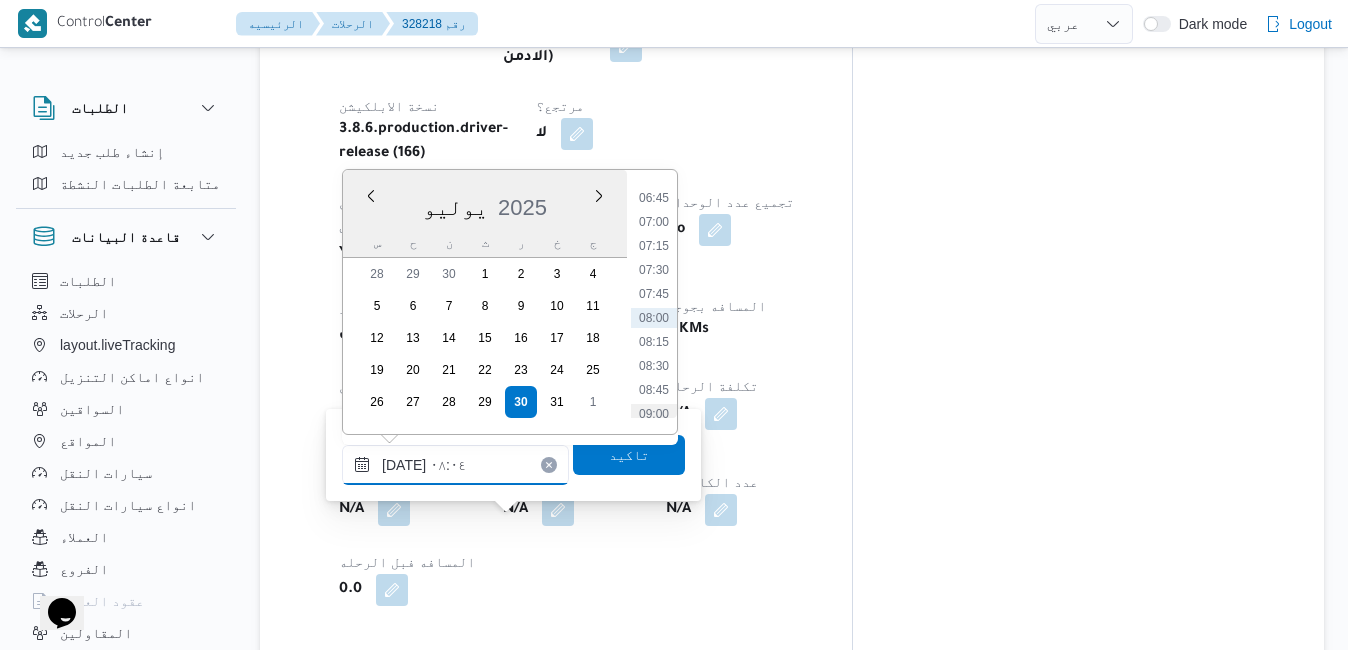type on "٣٠/٠٧/٢٠٢٥ ٠٩:٠٠" 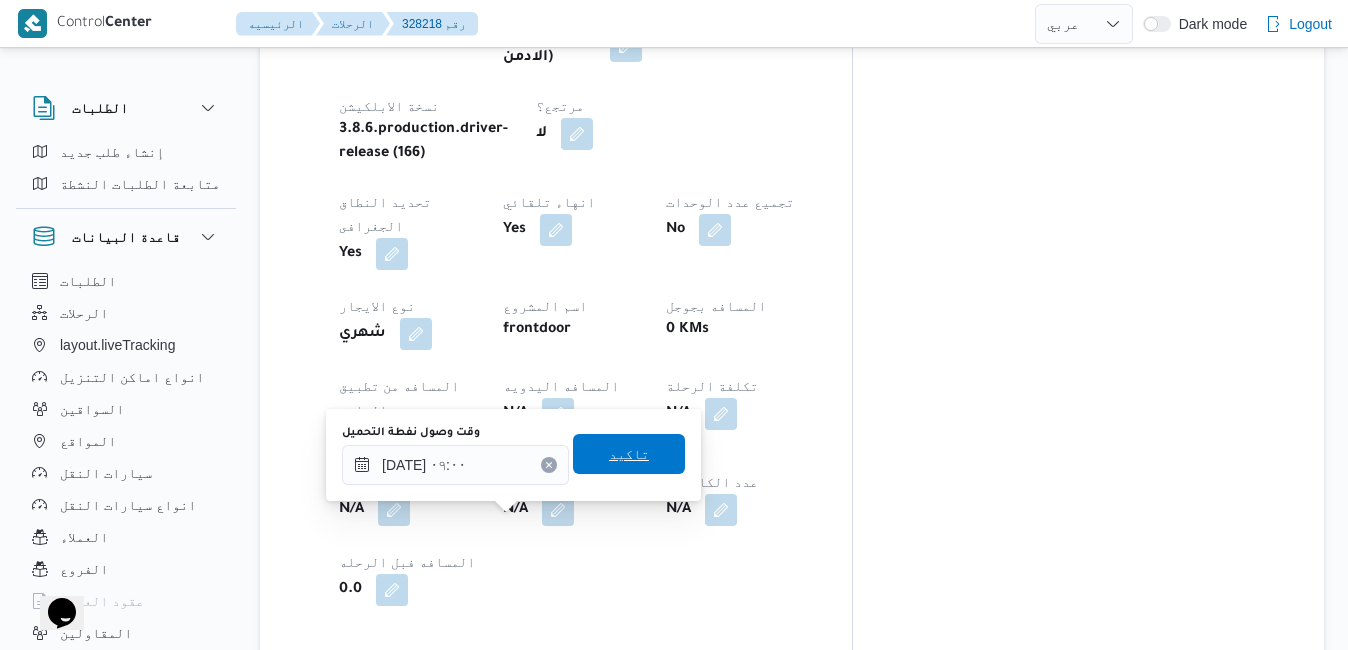 click on "تاكيد" at bounding box center (629, 454) 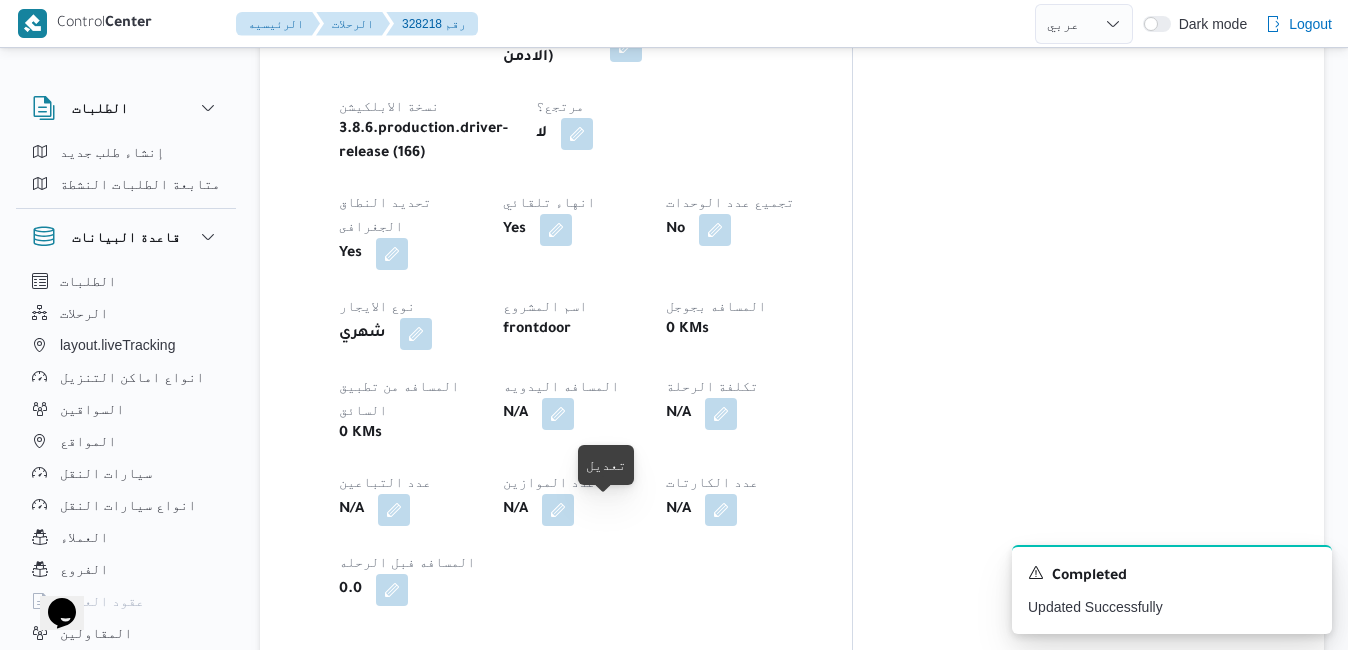 click at bounding box center (558, 812) 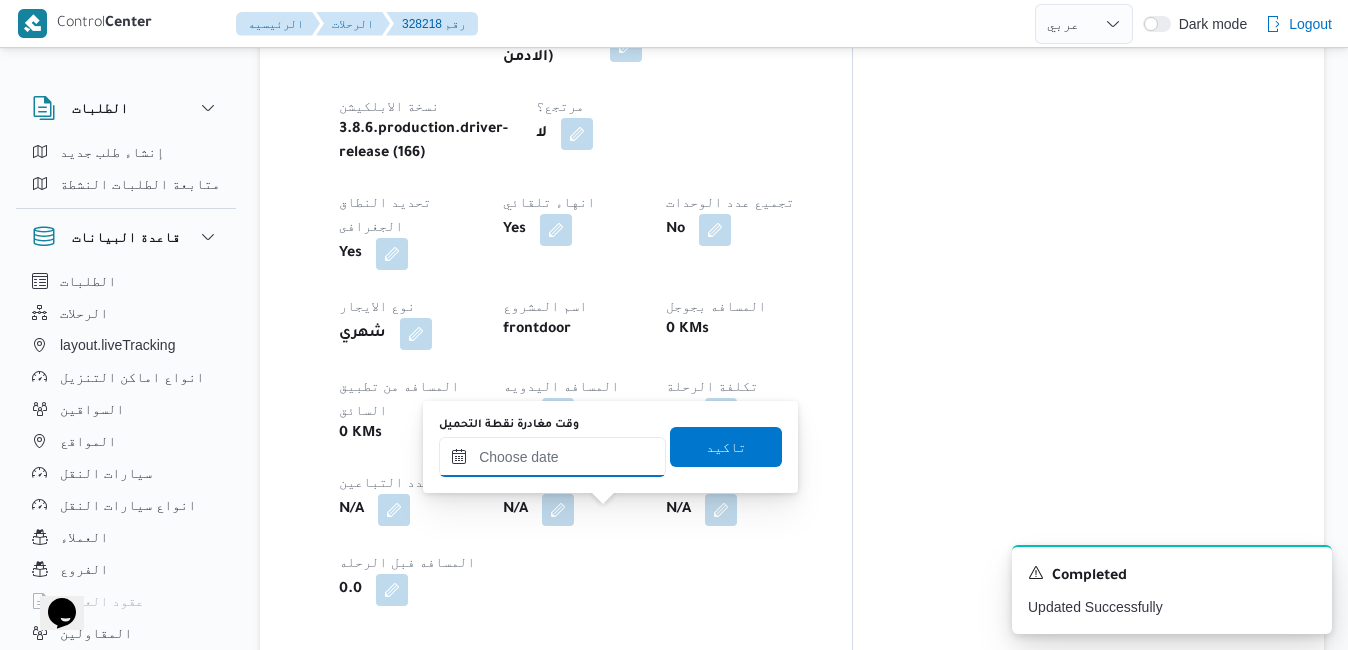 click on "وقت مغادرة نقطة التحميل" at bounding box center (552, 457) 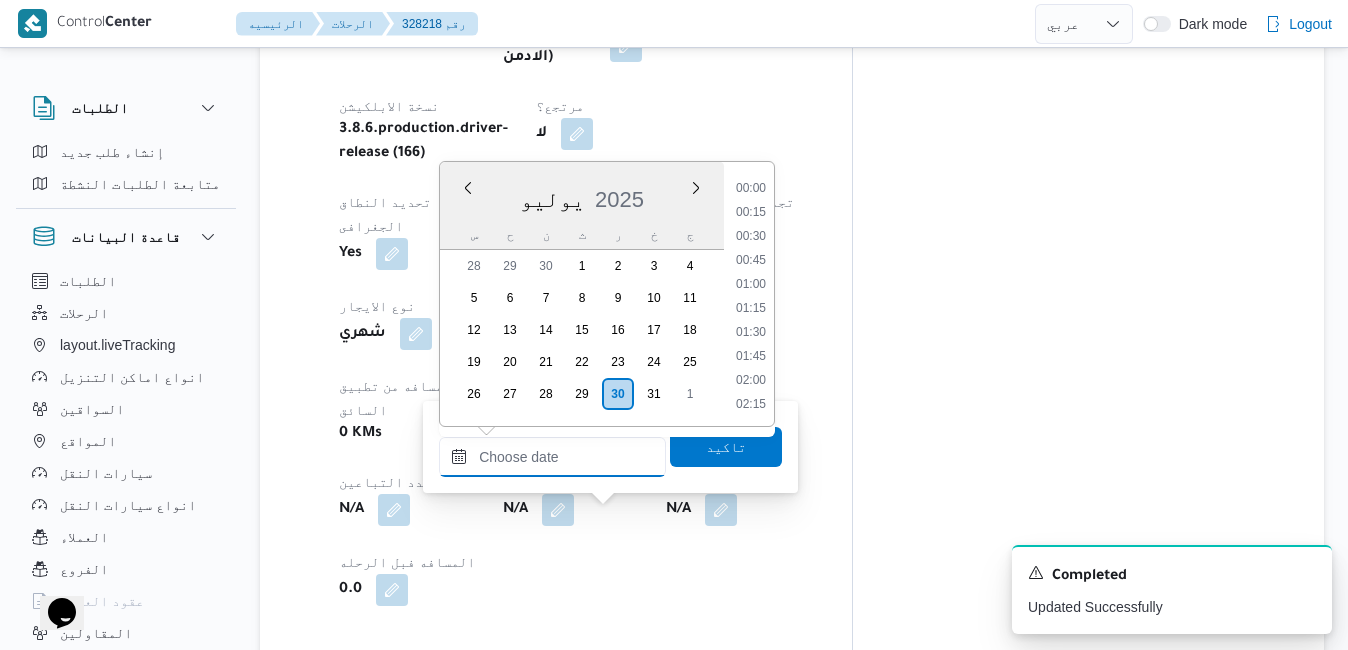 scroll, scrollTop: 1414, scrollLeft: 0, axis: vertical 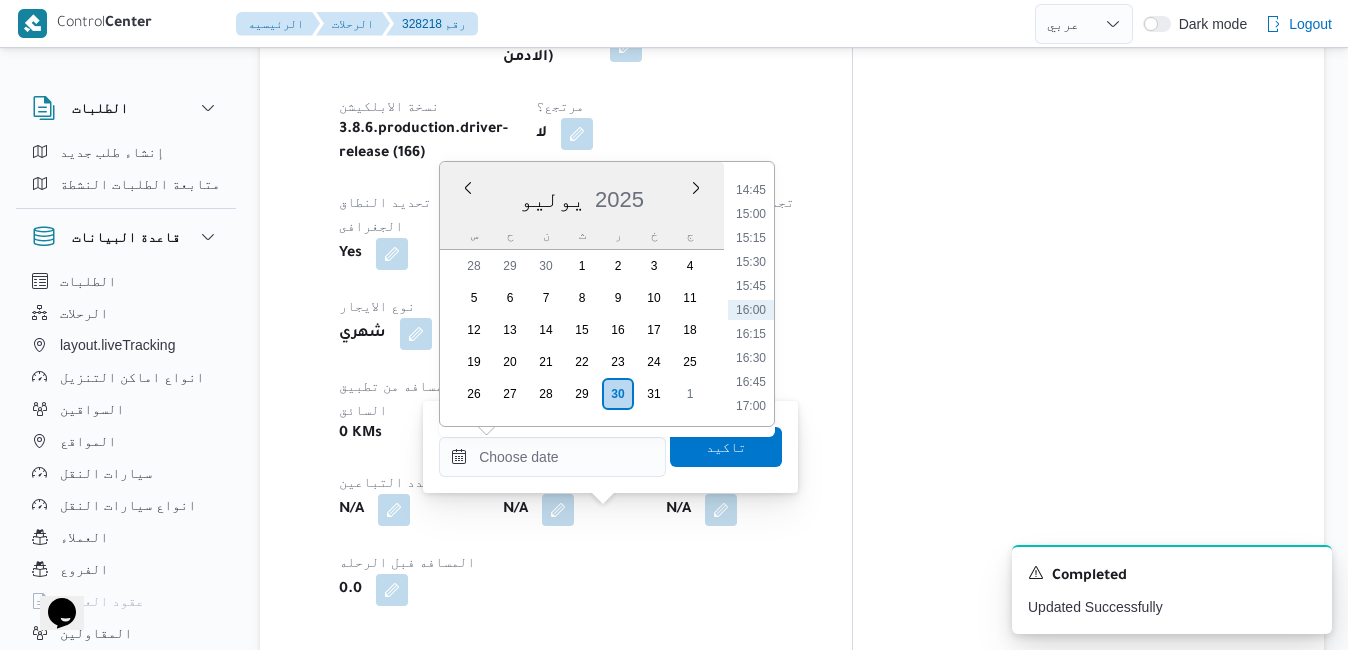 click on "يوليو 2025" at bounding box center (582, 195) 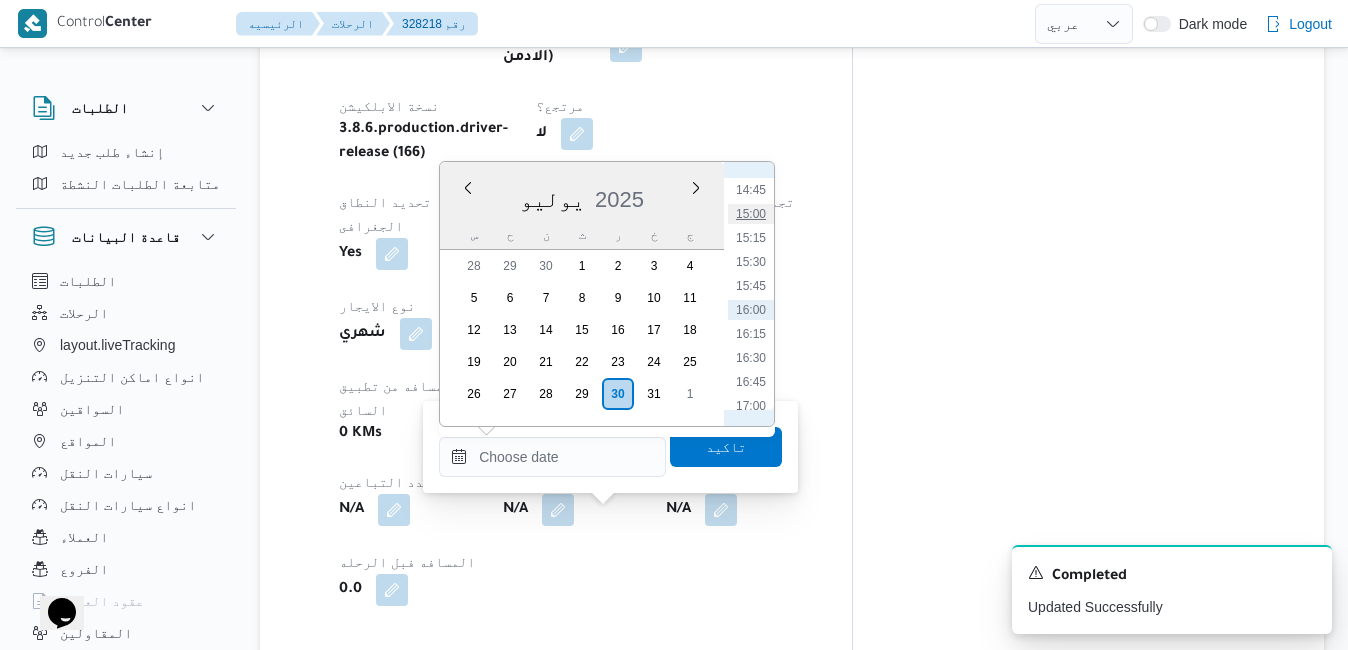 click on "15:00" at bounding box center (751, 214) 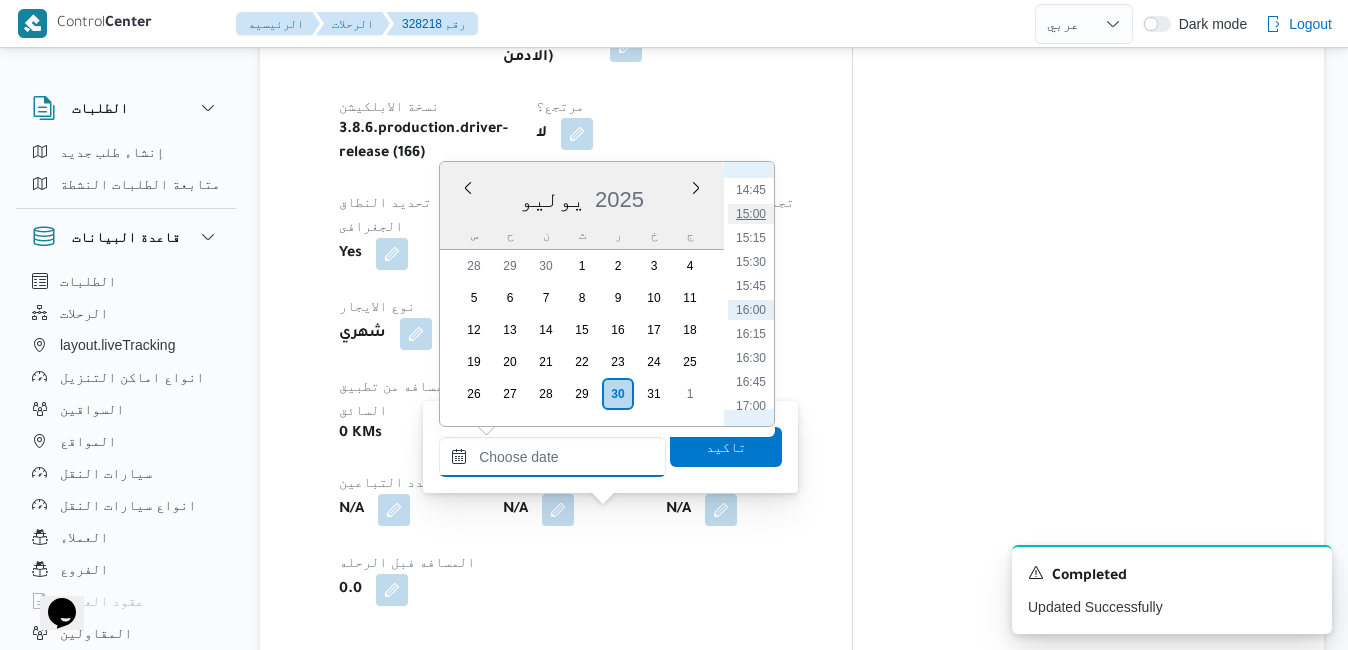 type on "٣٠/٠٧/٢٠٢٥ ١٥:٠٠" 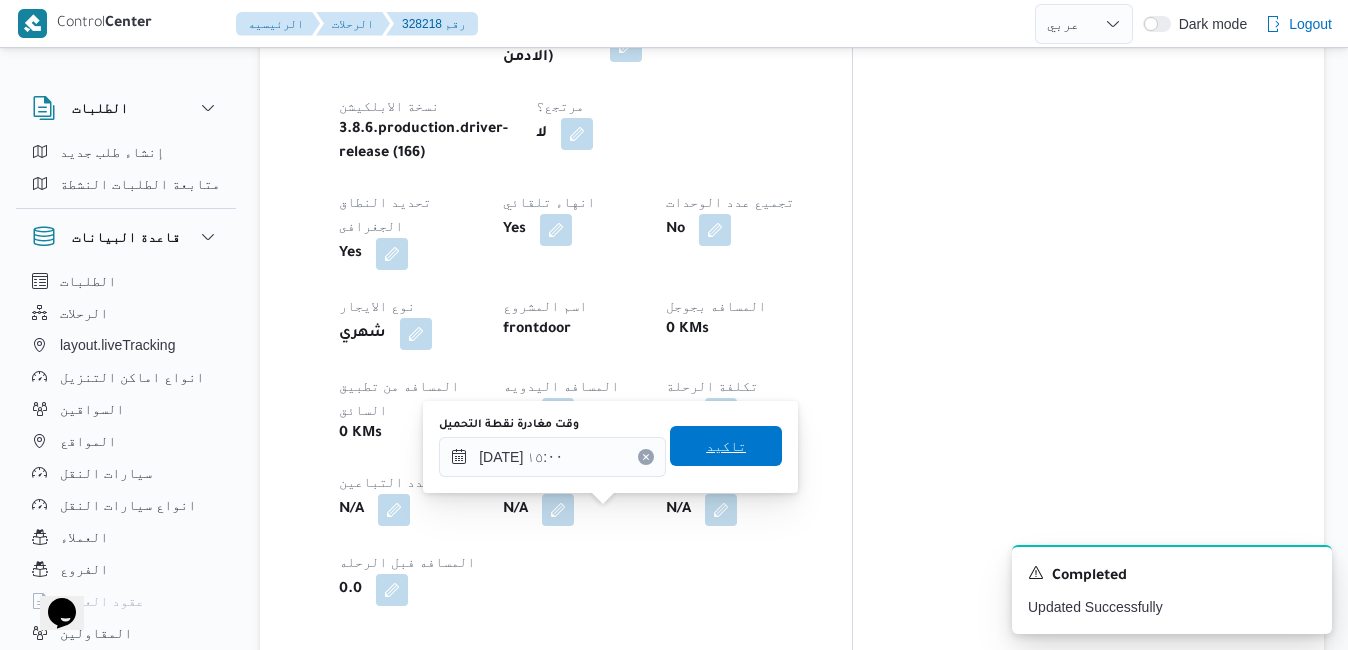 click on "تاكيد" at bounding box center [726, 446] 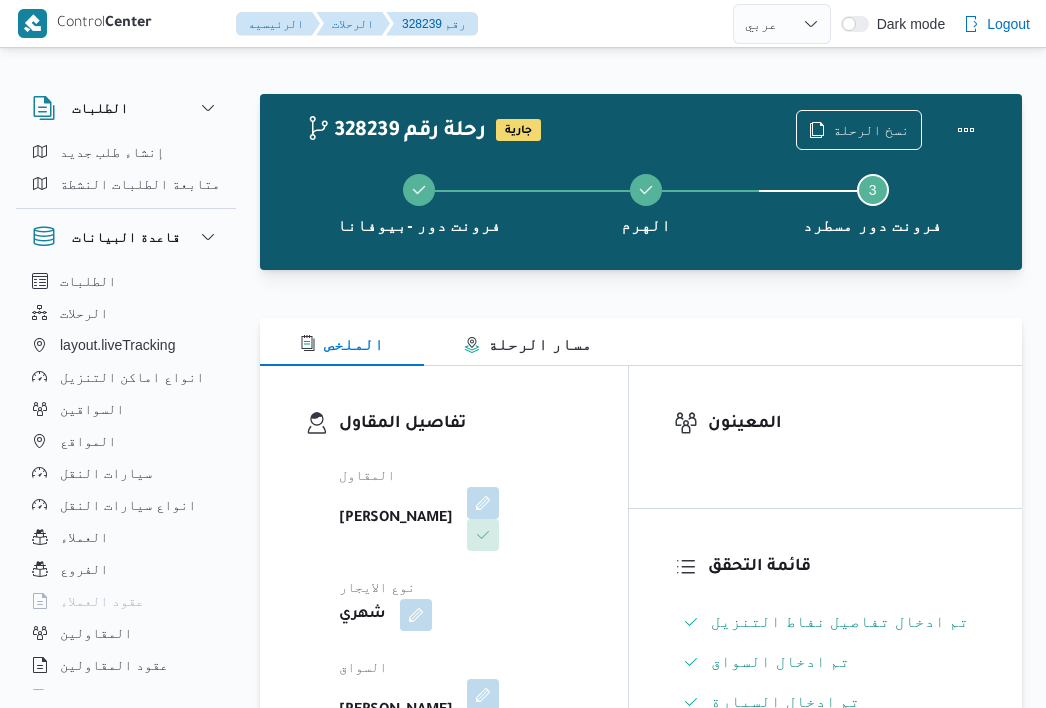 select on "ar" 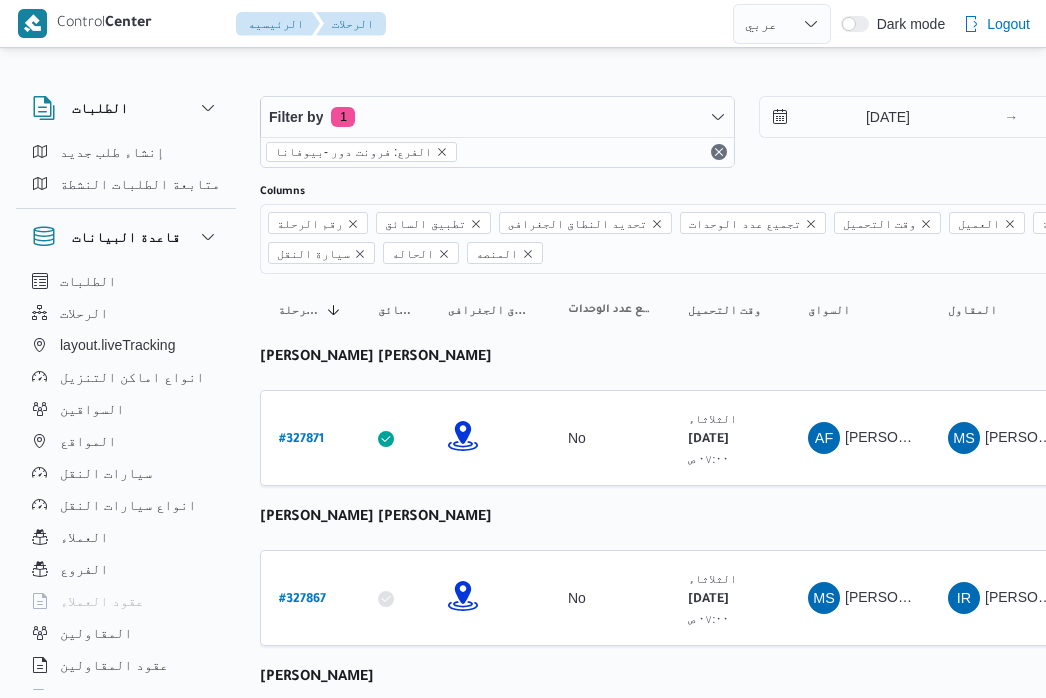 select on "ar" 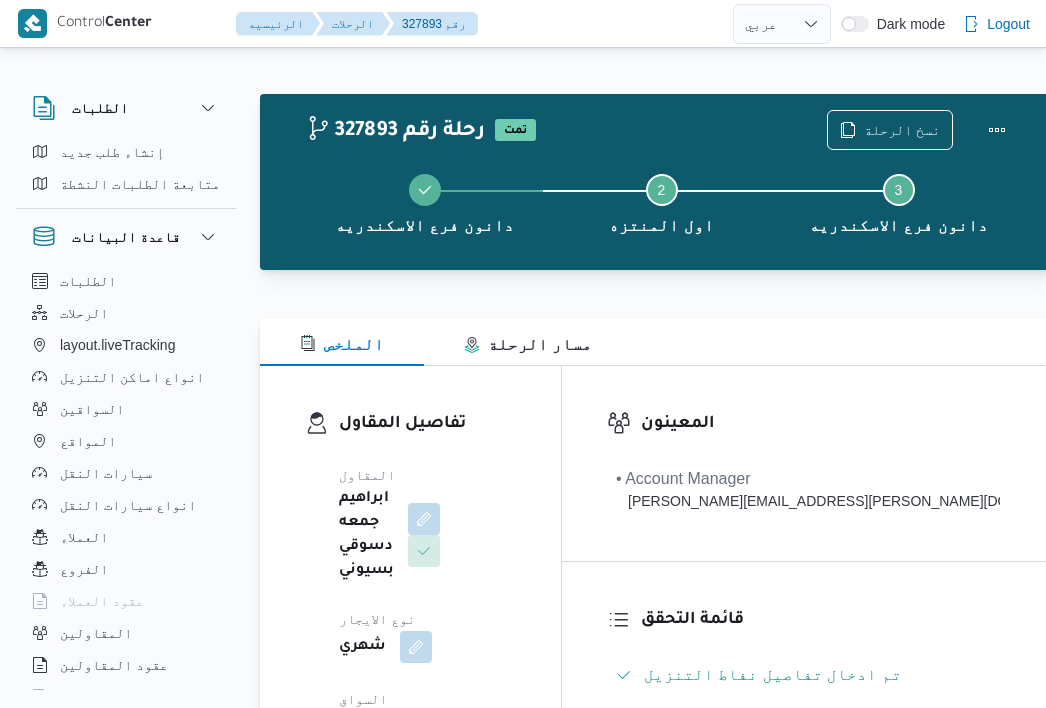 select on "ar" 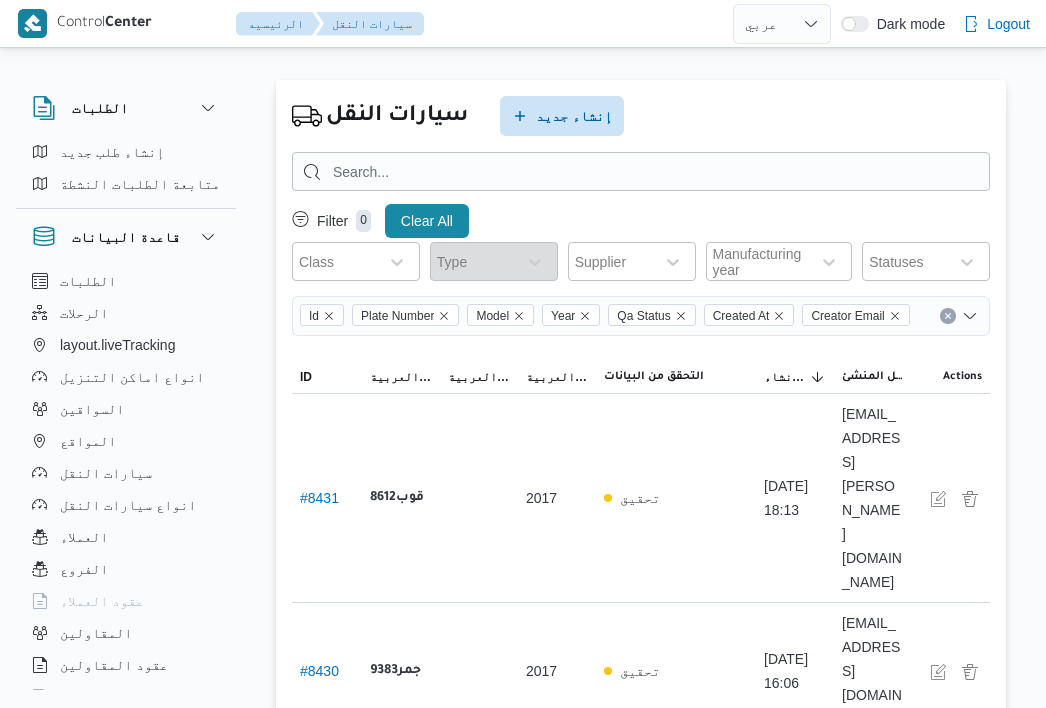 select on "ar" 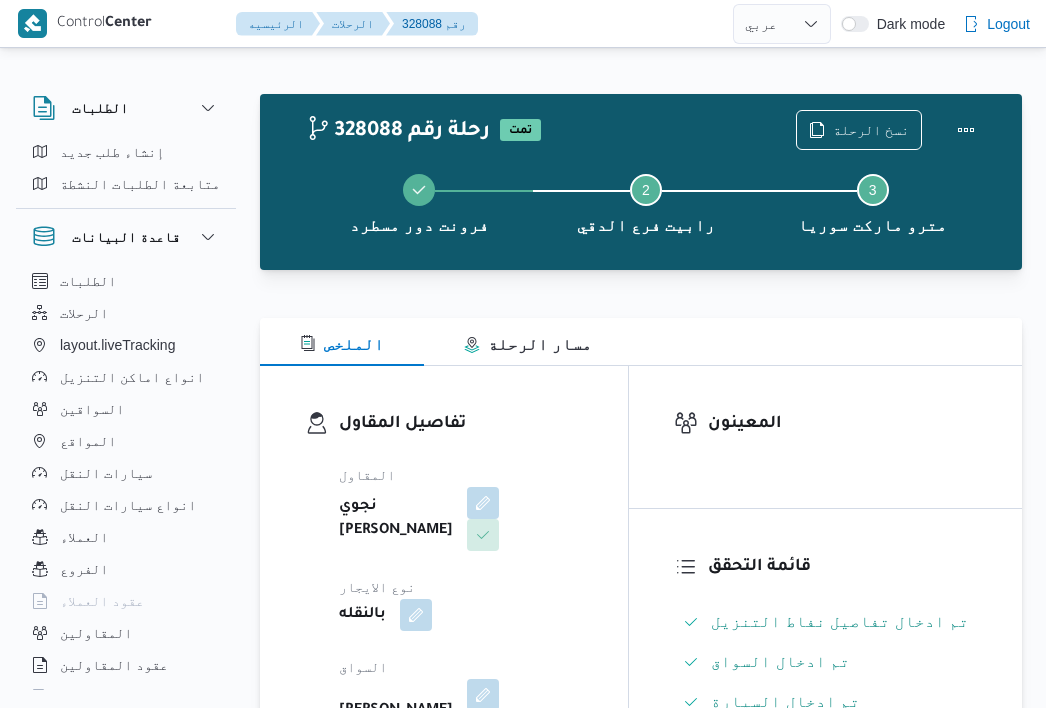 select on "ar" 